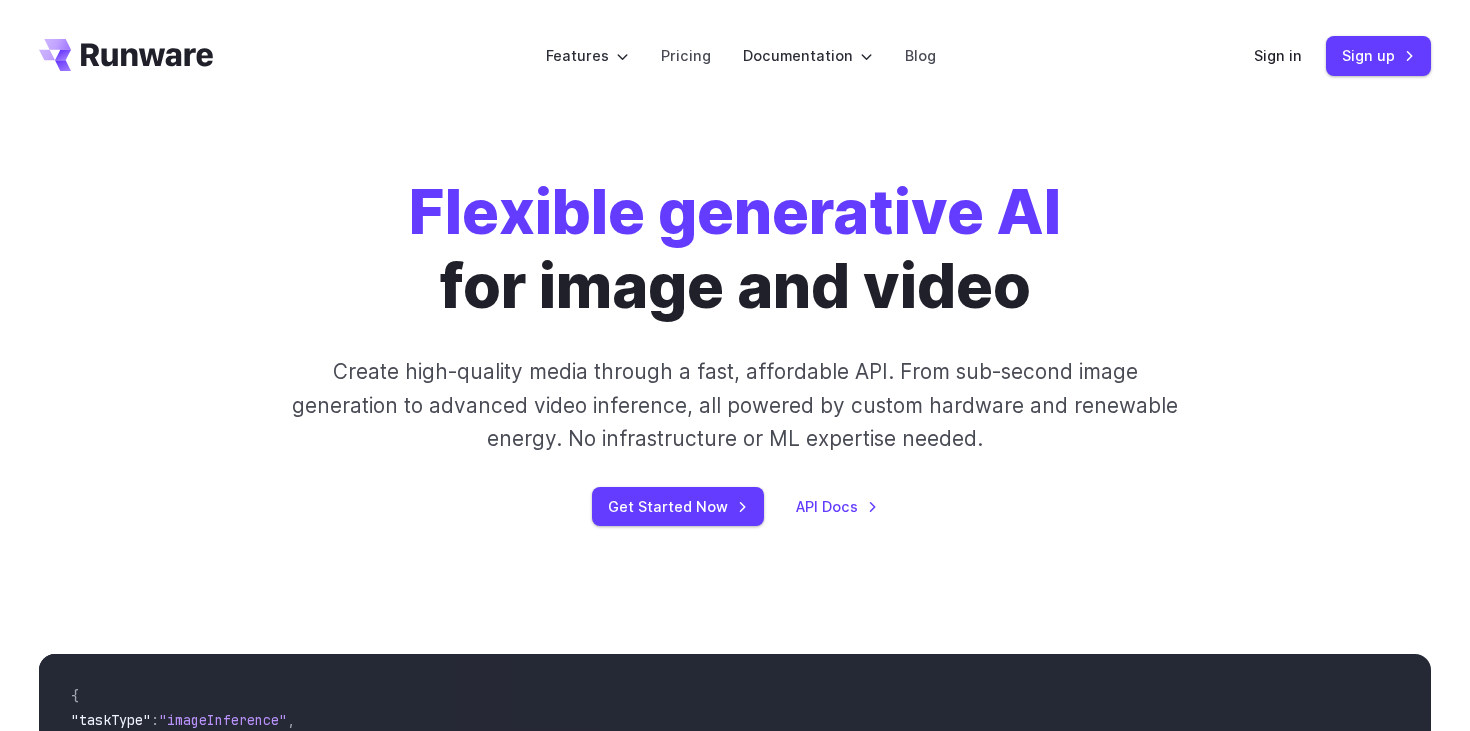 scroll, scrollTop: 0, scrollLeft: 0, axis: both 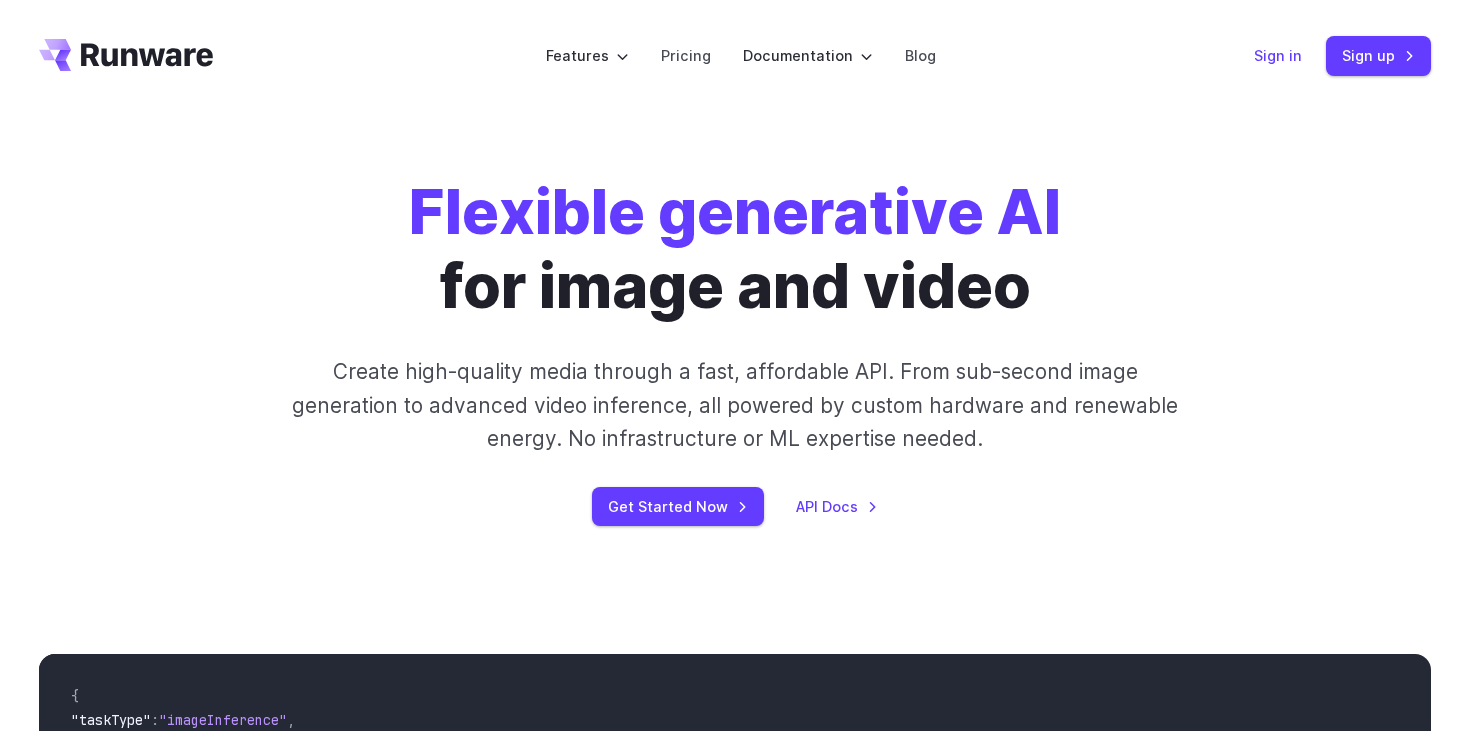 click on "Sign in" at bounding box center [1278, 55] 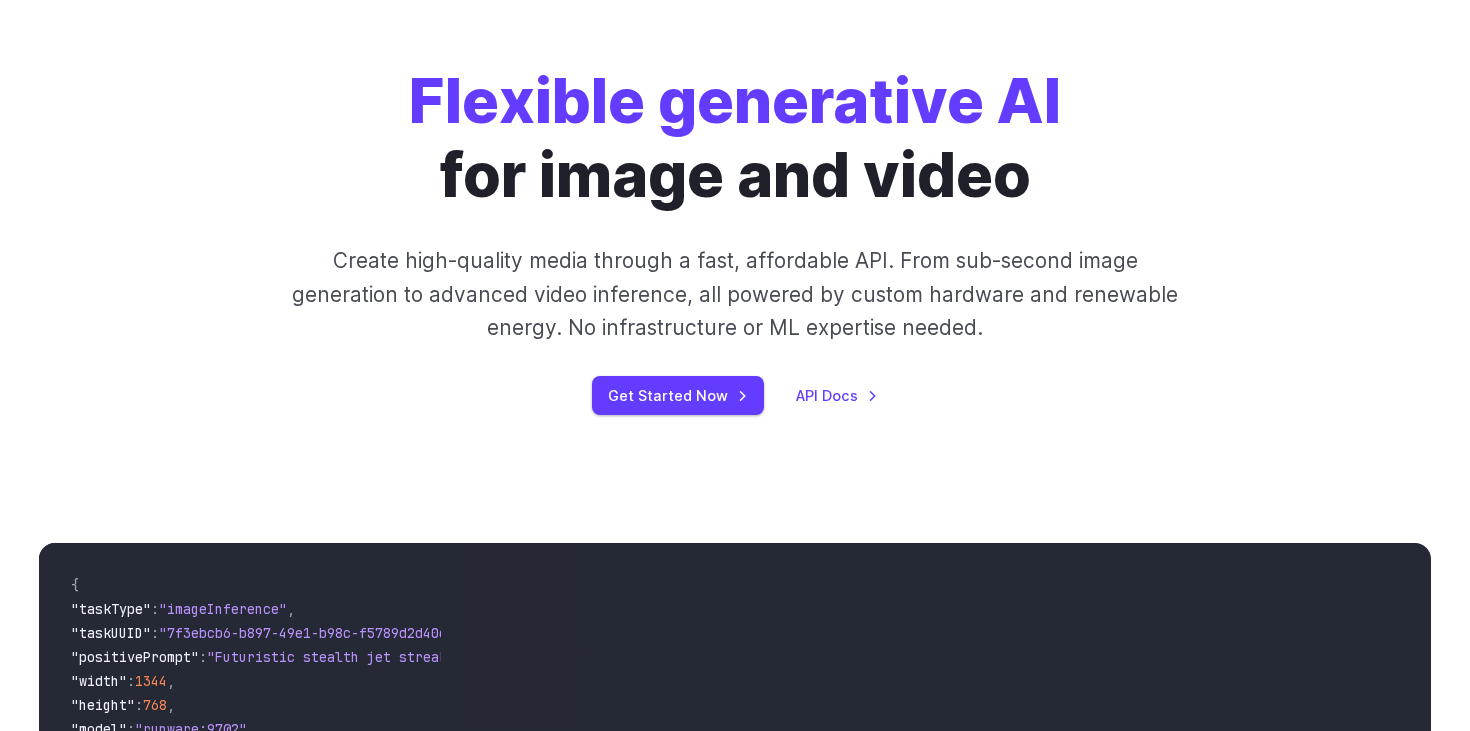 scroll, scrollTop: 99, scrollLeft: 0, axis: vertical 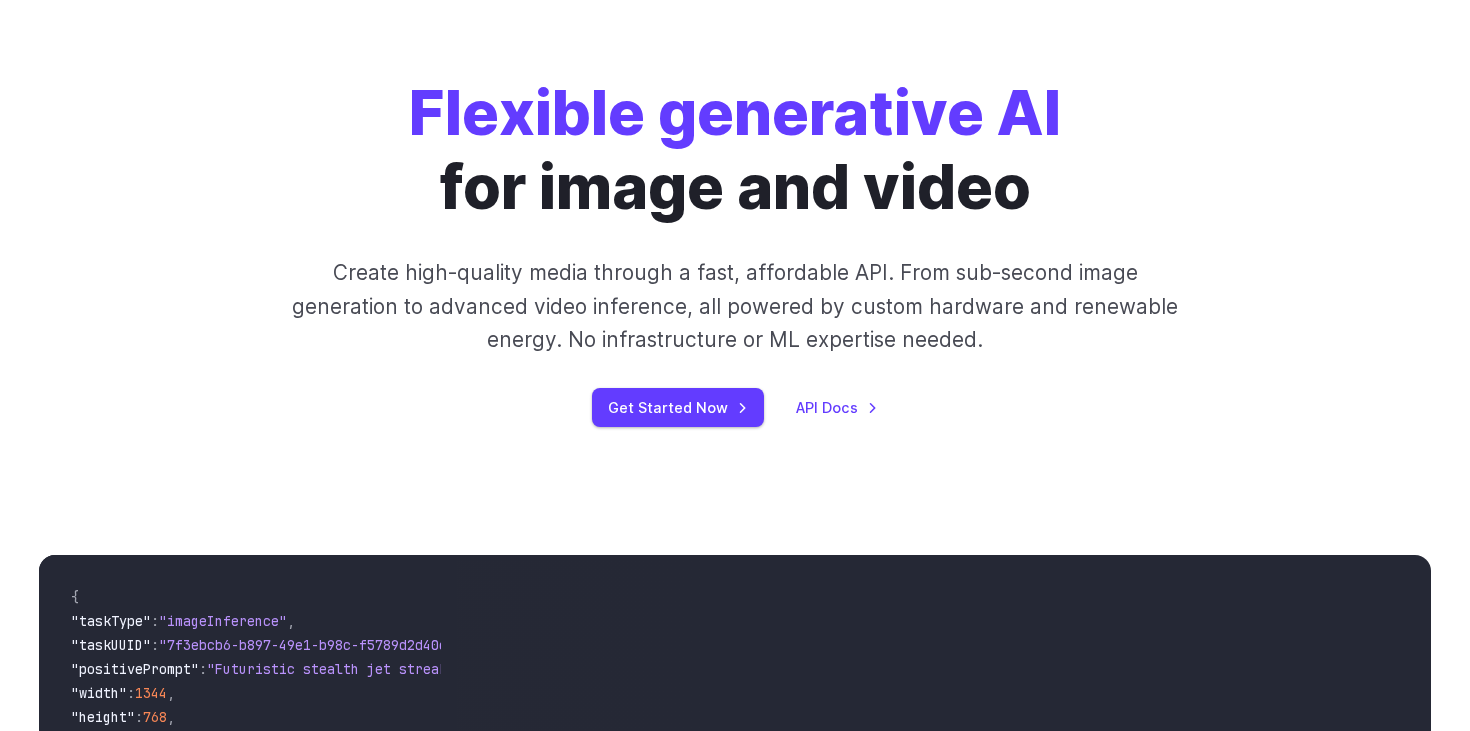 click on "Flexible generative AI for image and video    Create high-quality media through a fast, affordable API. From sub-second image generation to advanced video inference, all powered by custom hardware and renewable energy. No infrastructure or ML expertise needed.
Get Started Now
API Docs" at bounding box center (735, 252) 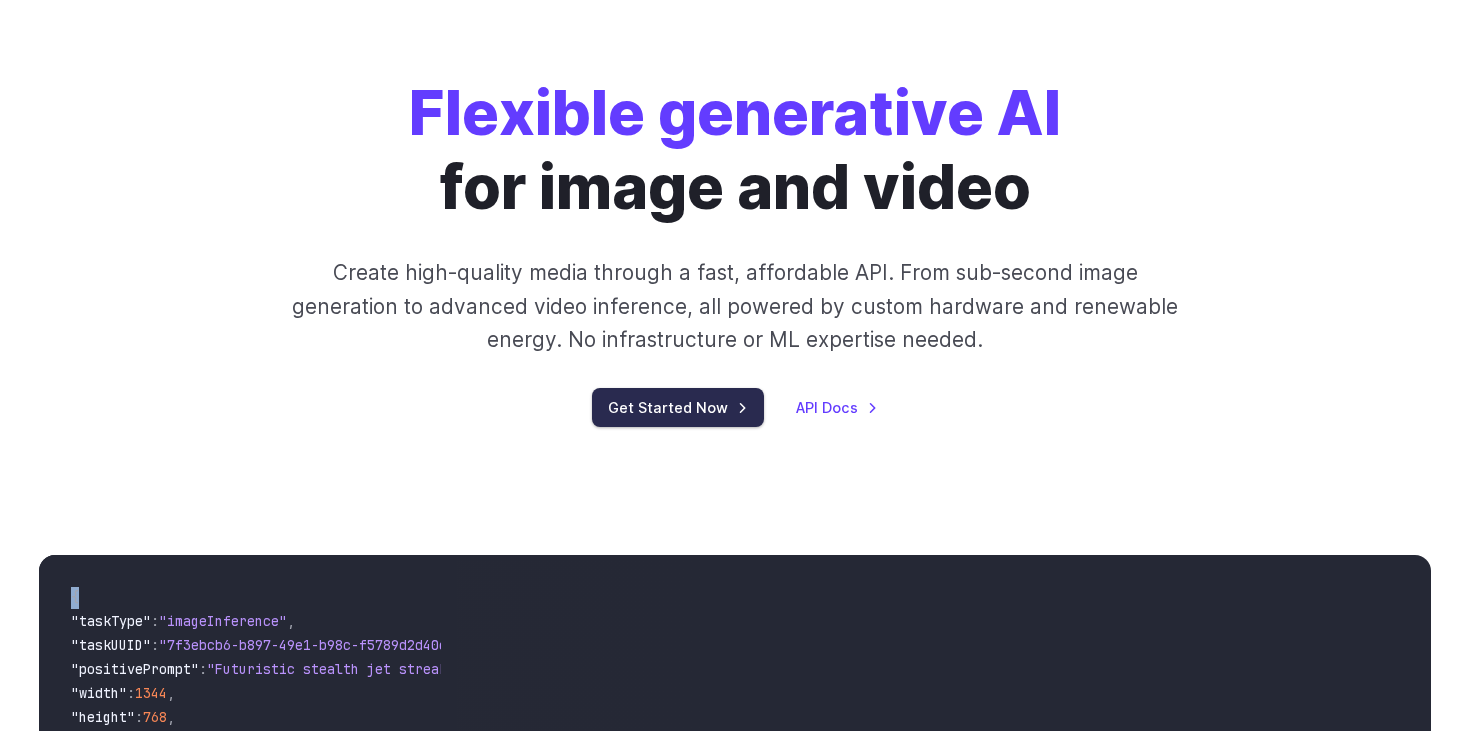 click on "Get Started Now" at bounding box center (678, 407) 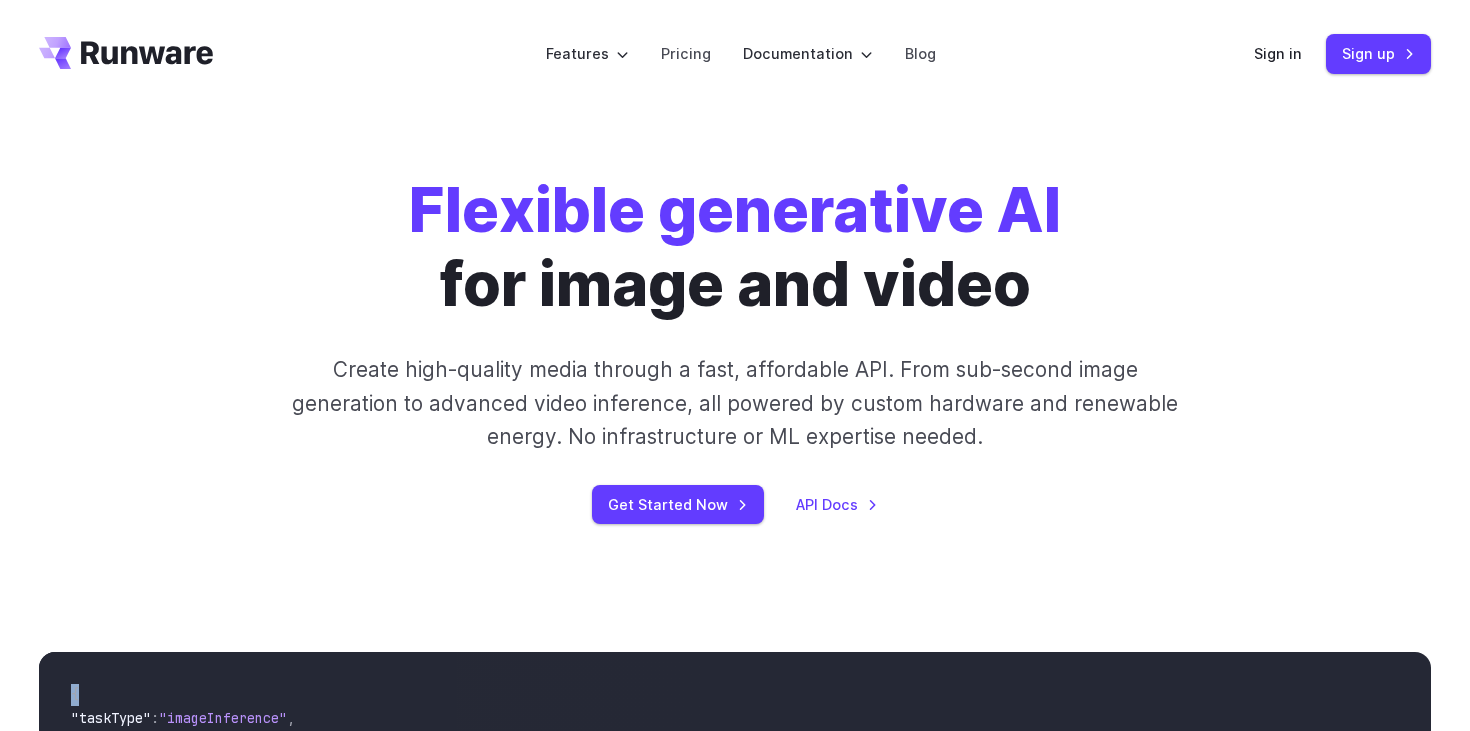 scroll, scrollTop: 0, scrollLeft: 0, axis: both 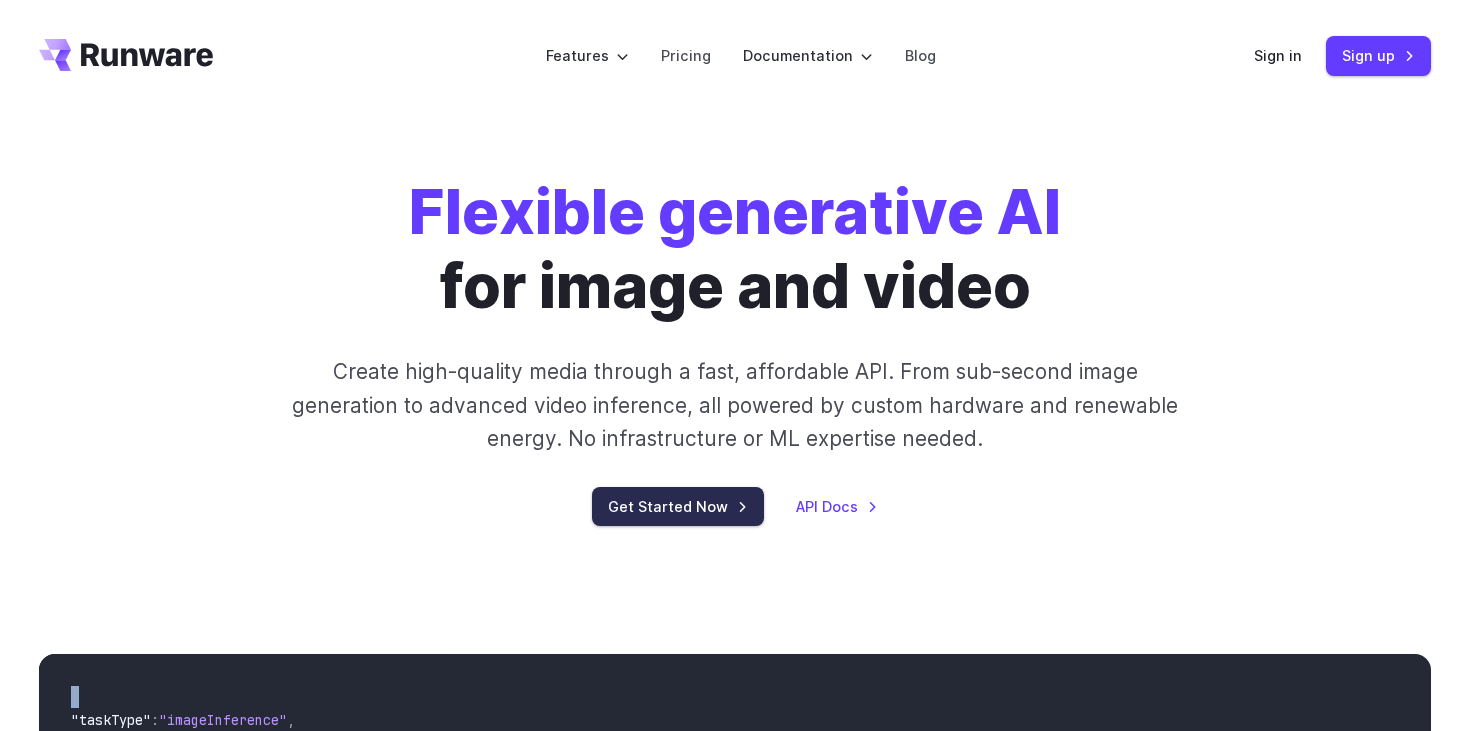 click on "Get Started Now" at bounding box center (678, 506) 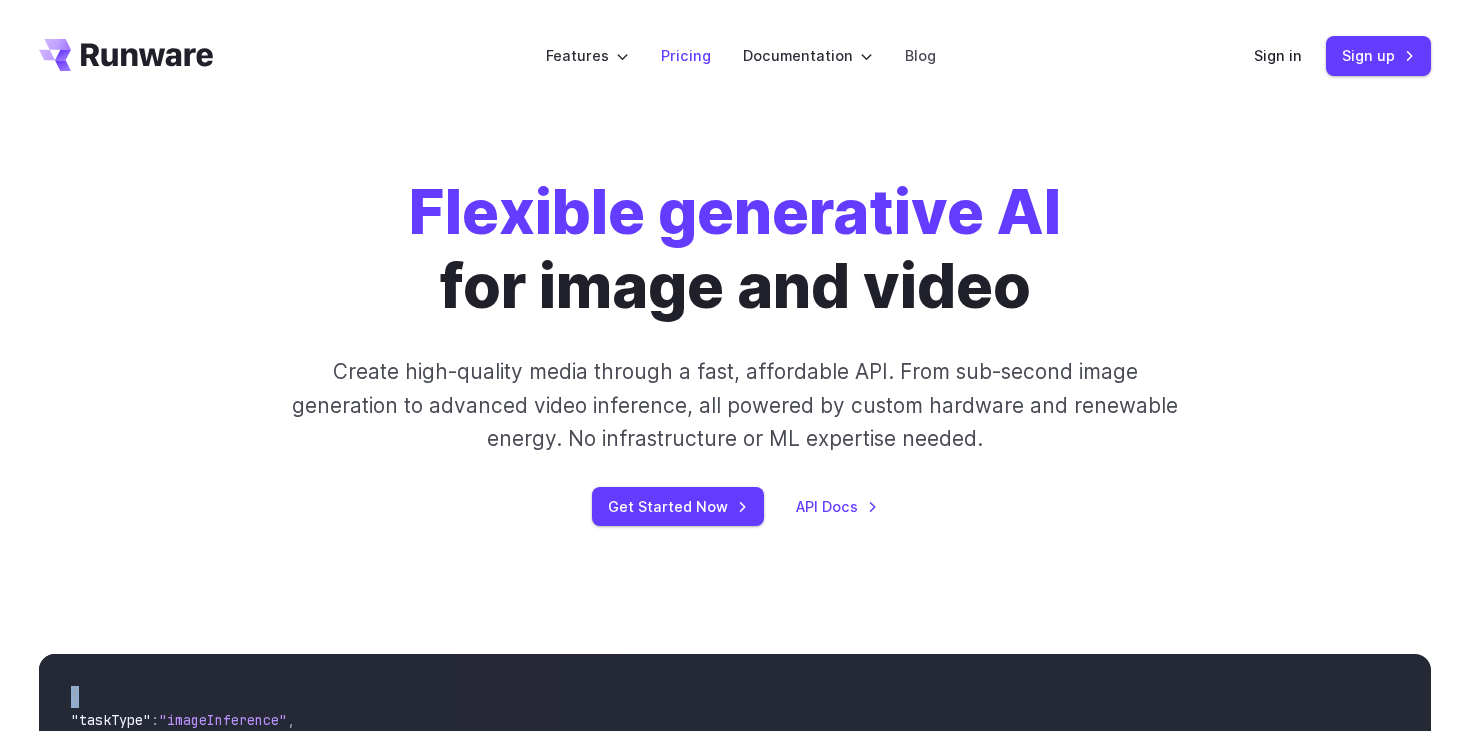 click on "Pricing" at bounding box center (686, 55) 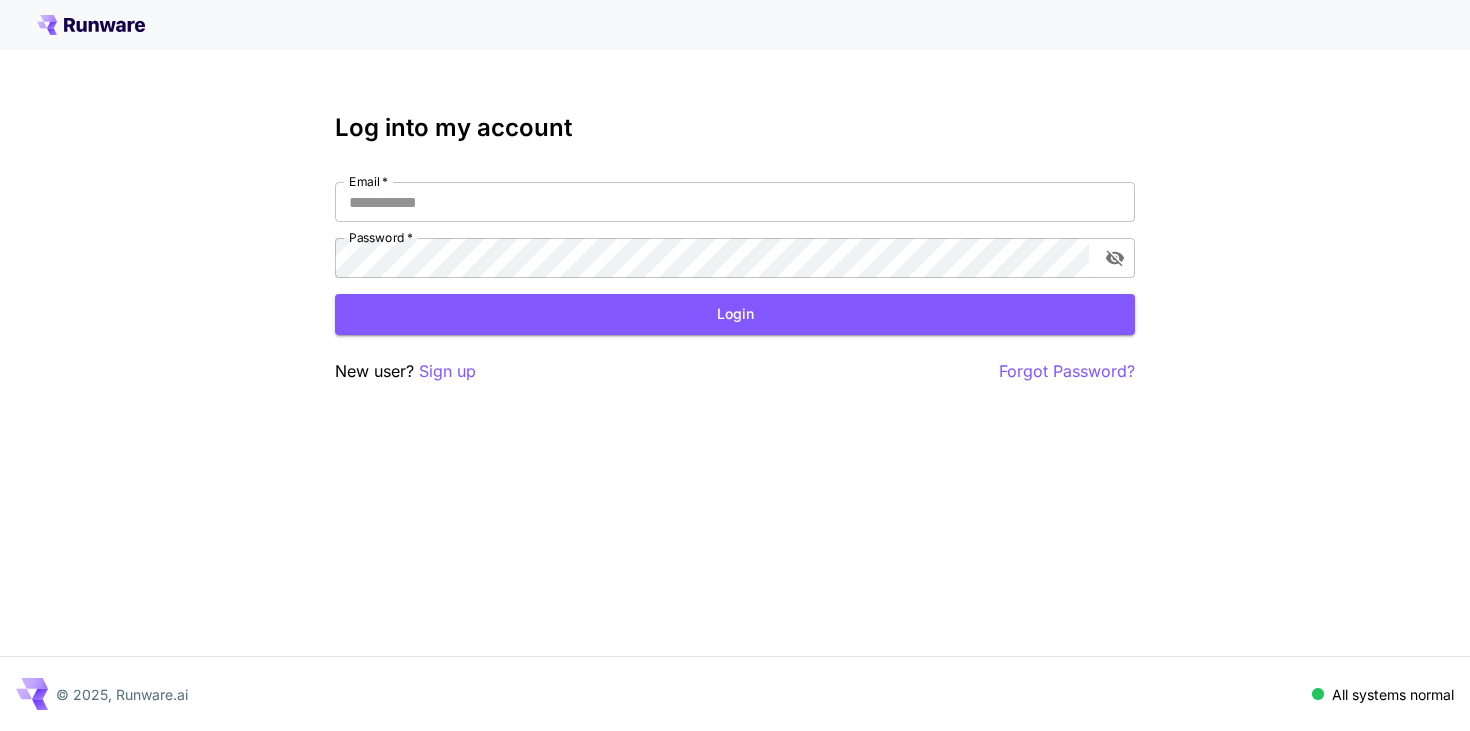 scroll, scrollTop: 0, scrollLeft: 0, axis: both 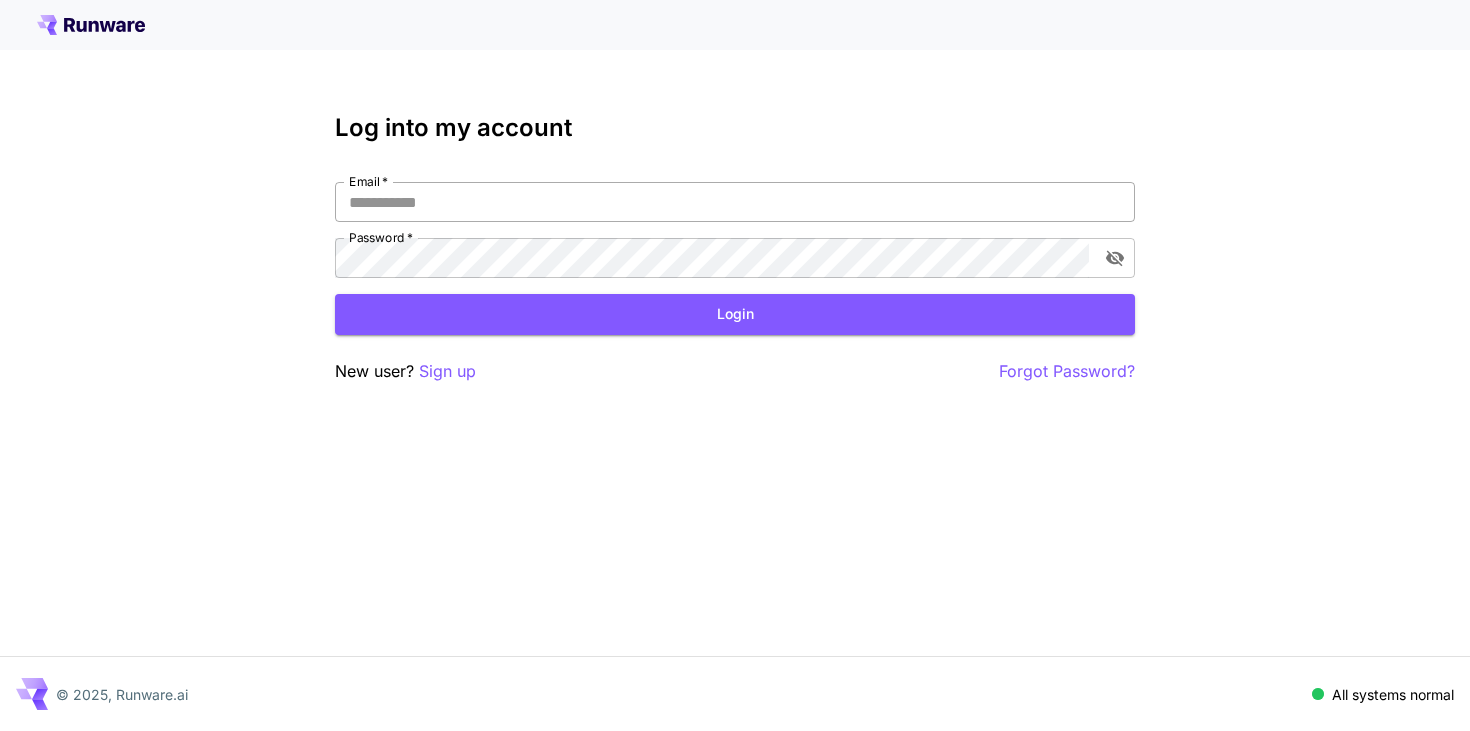 click on "Email   *" at bounding box center [735, 202] 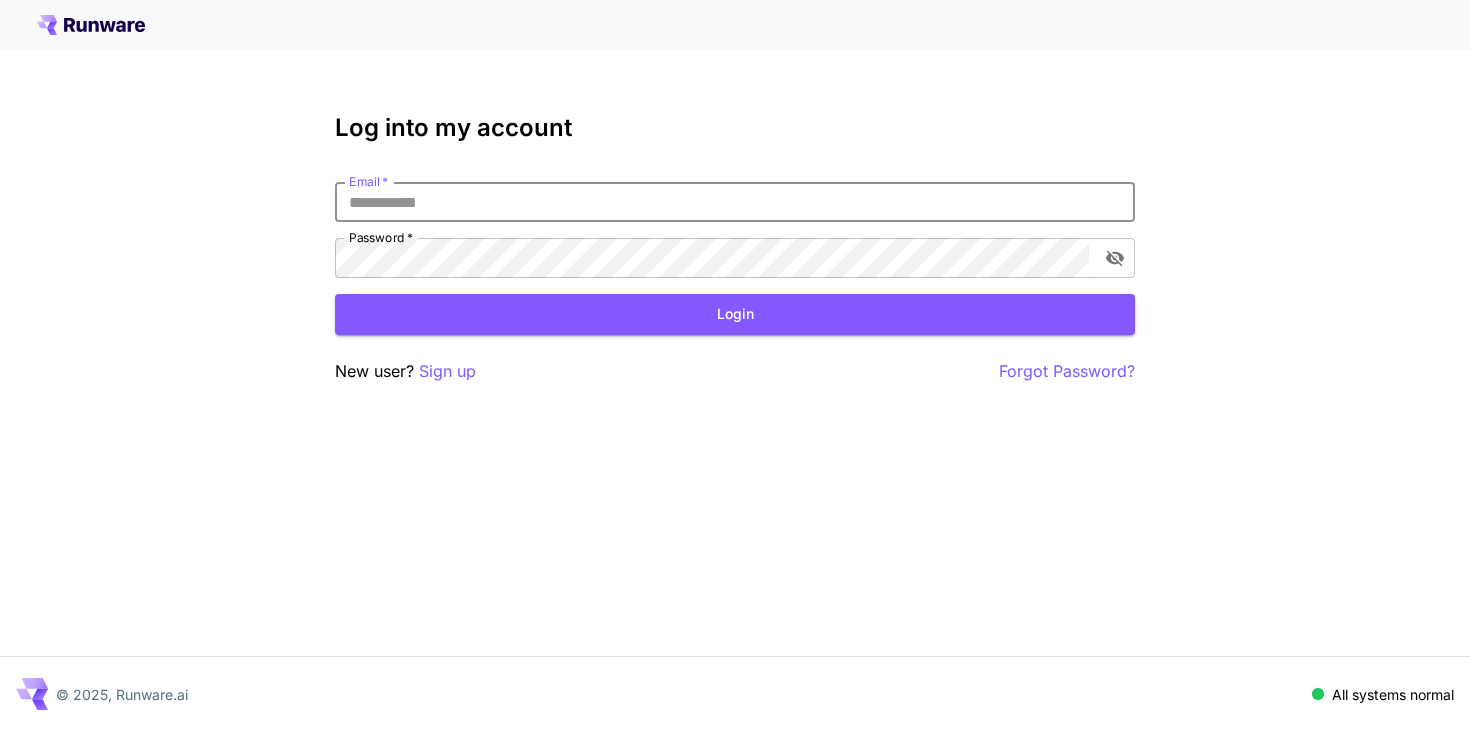 click on "Email   *" at bounding box center (735, 202) 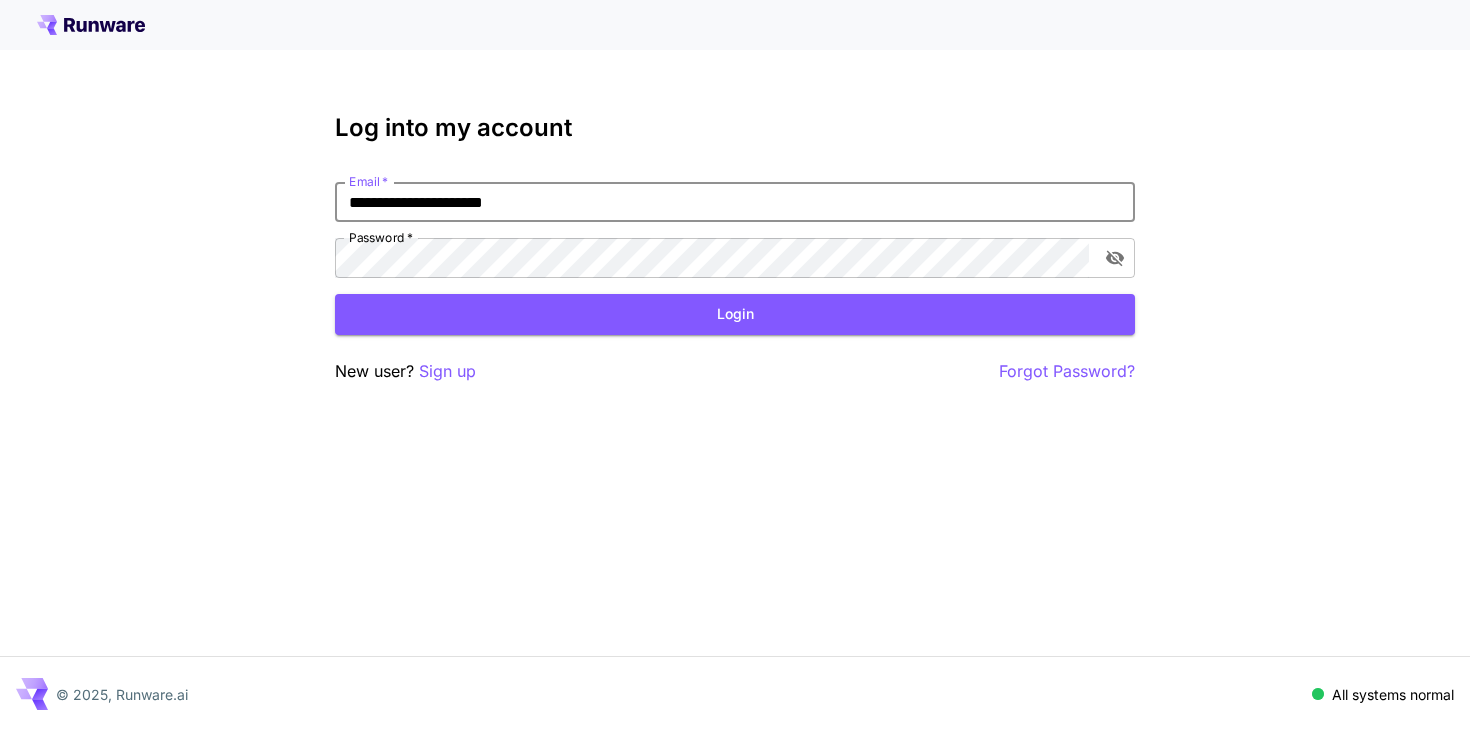 type on "**********" 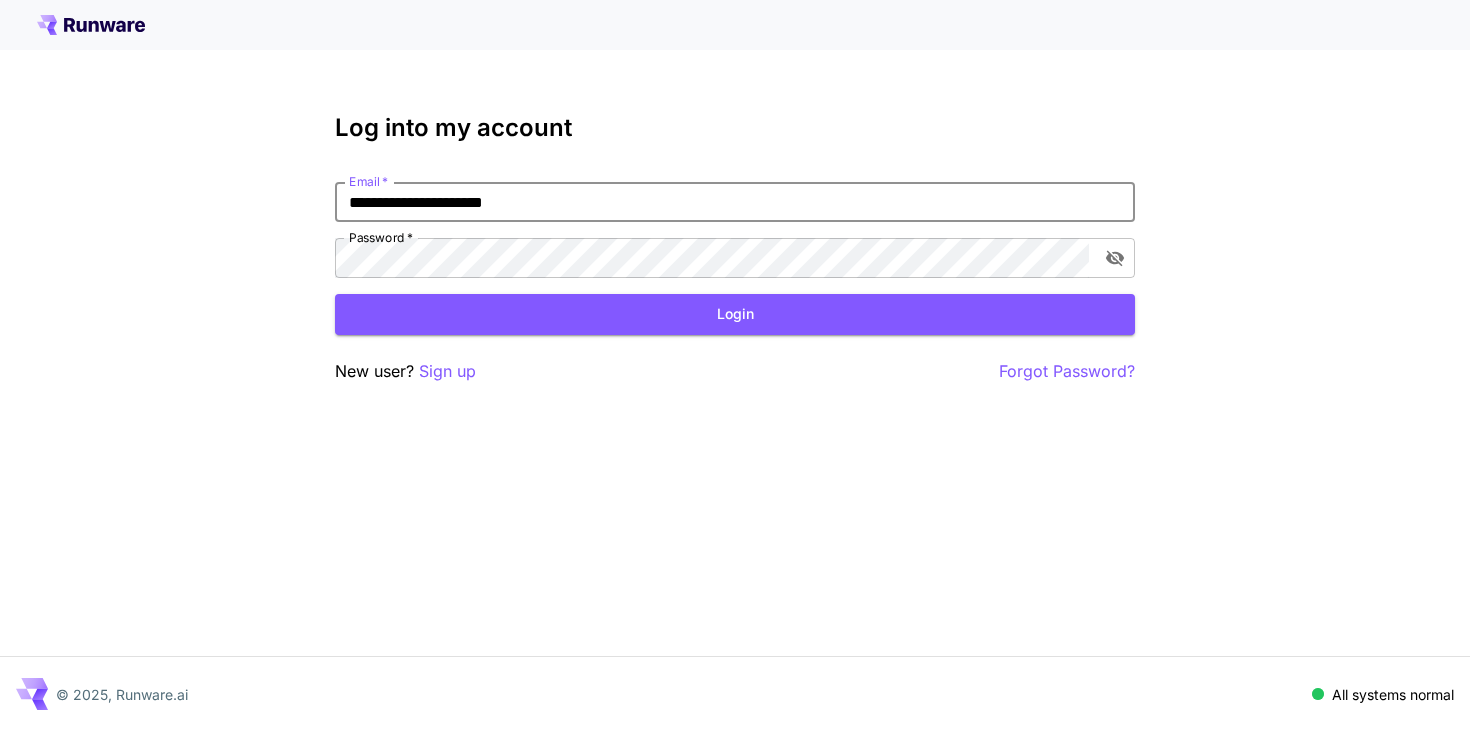 drag, startPoint x: 614, startPoint y: 202, endPoint x: 295, endPoint y: 199, distance: 319.0141 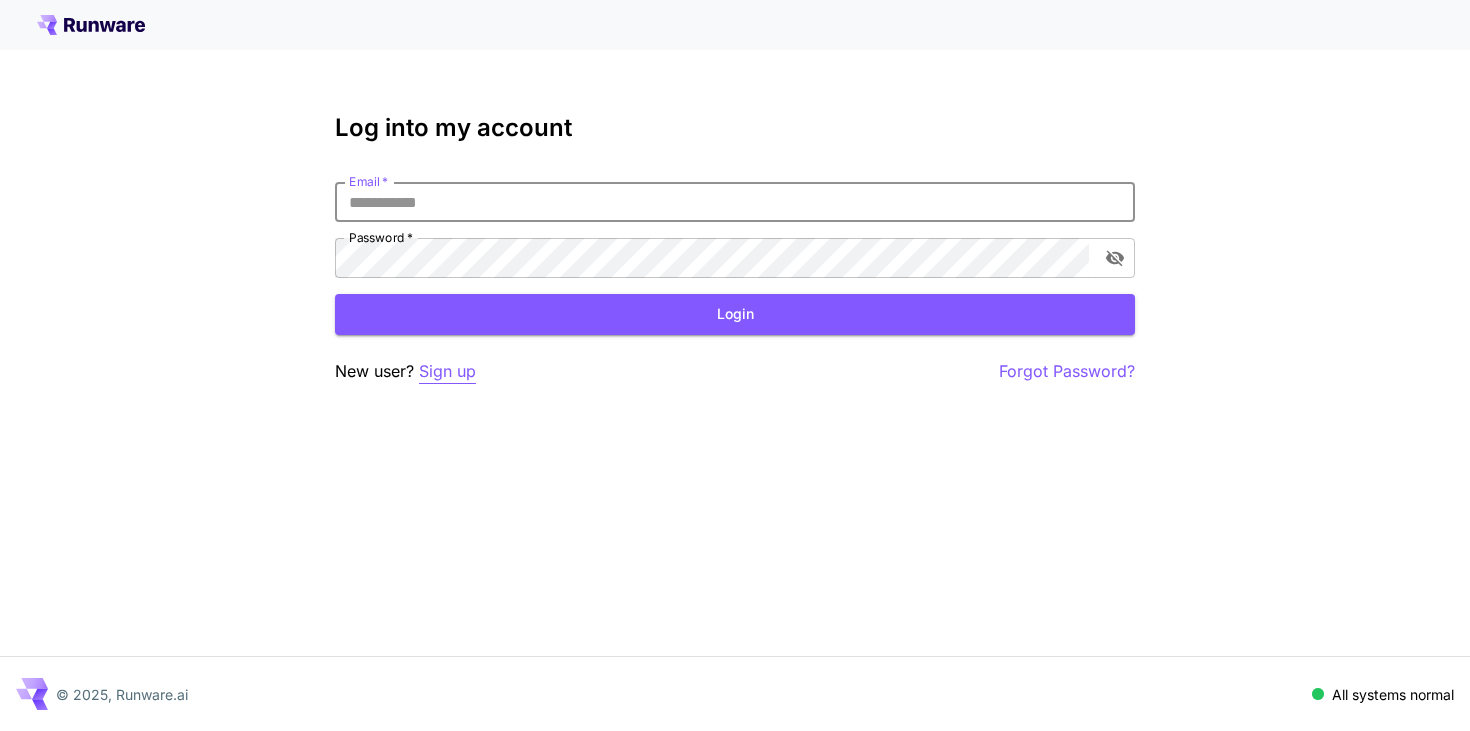 type 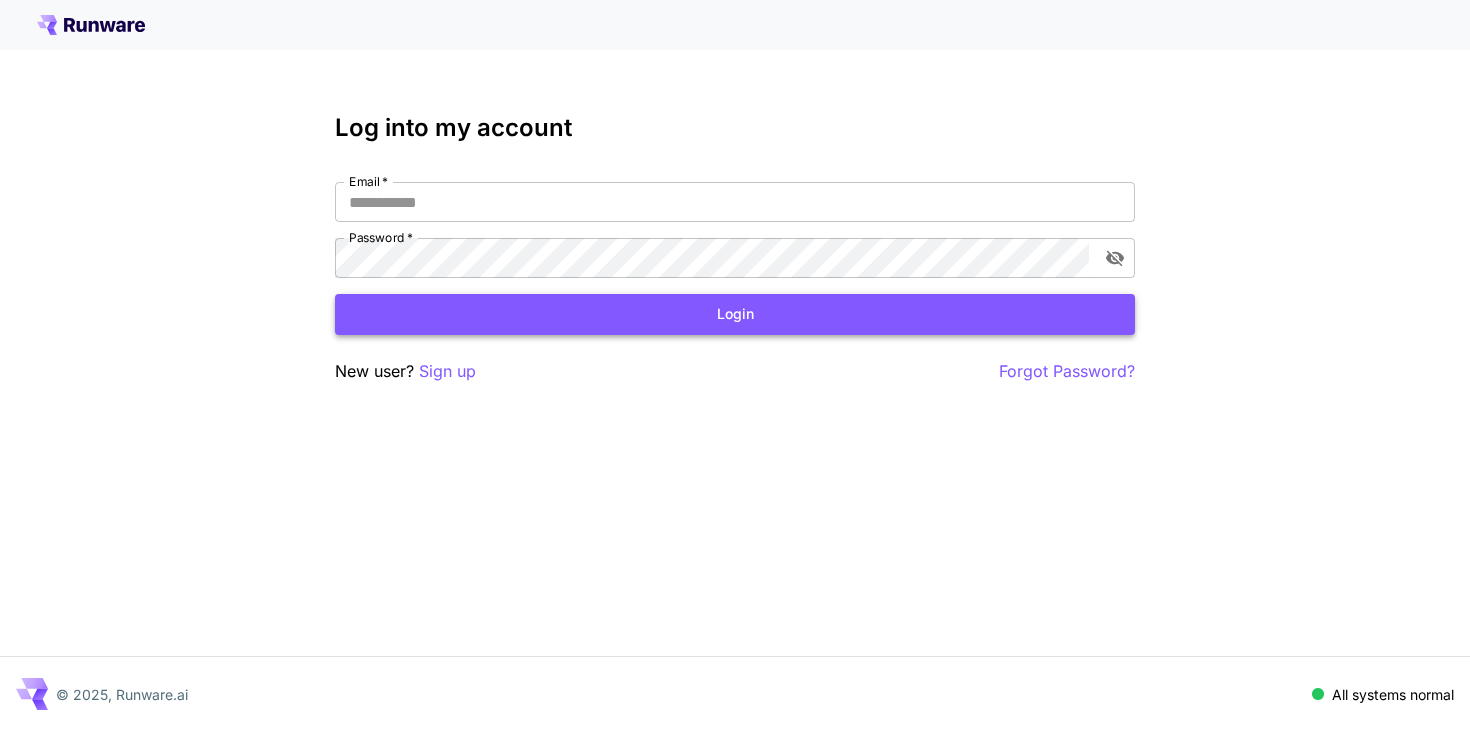scroll, scrollTop: 0, scrollLeft: 0, axis: both 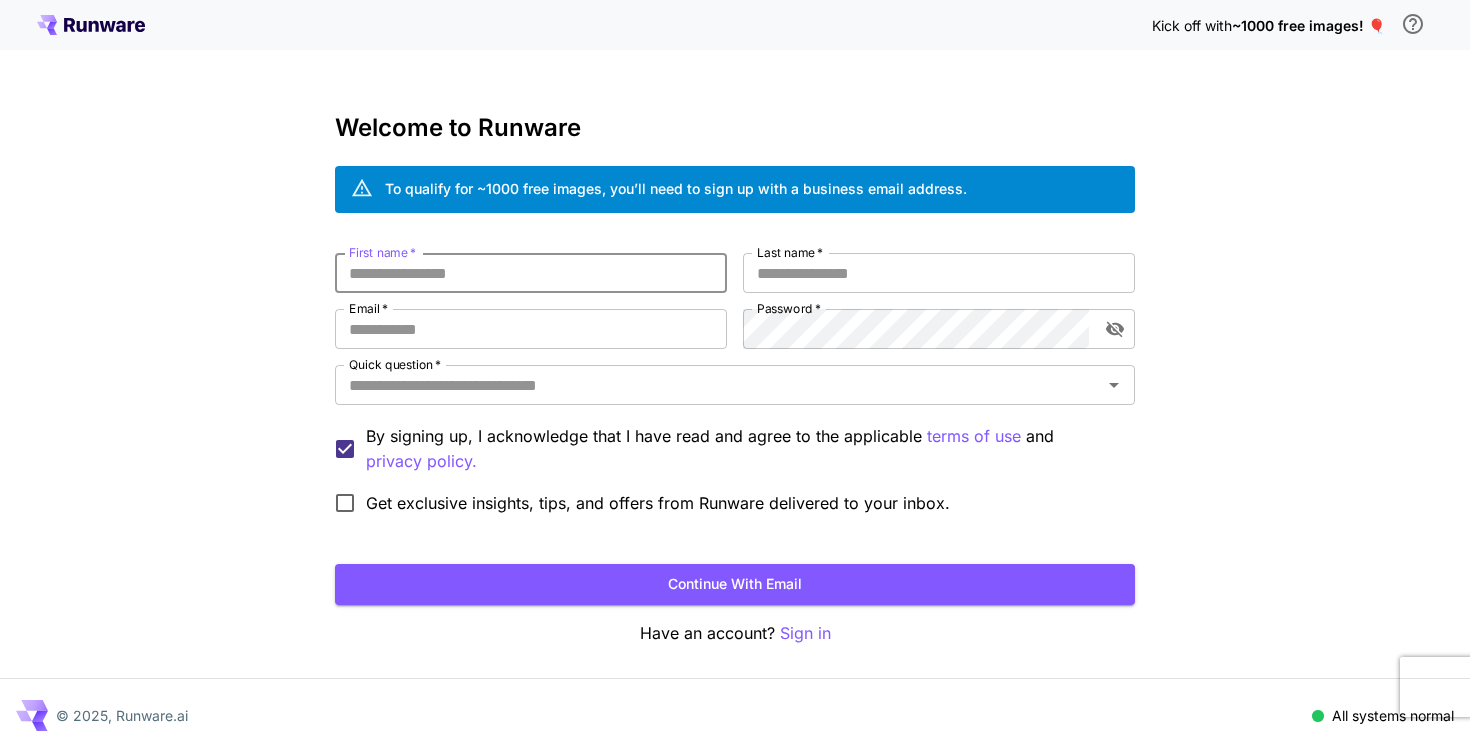 click on "First name   *" at bounding box center [531, 273] 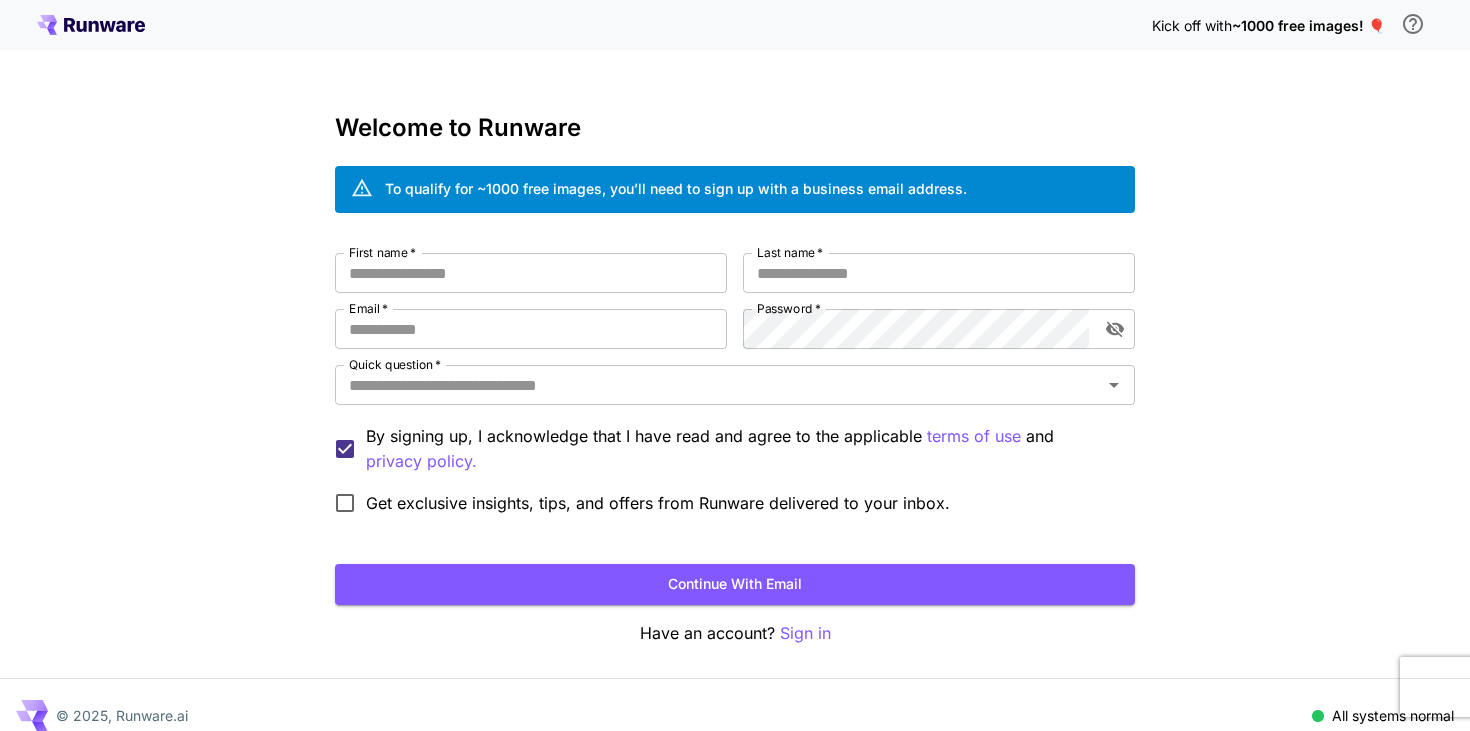click on "Welcome to Runware To qualify for ~1000 free images, you’ll need to sign up with a business email address. First name   * First name   * Last name   * Last name   * Email   * Email   * Password   * Password   * Quick question   * Quick question   * By signing up, I acknowledge that I have read and agree to the applicable   terms of use     and   privacy policy.   Get exclusive insights, tips, and offers from Runware delivered to your inbox. Continue with email Have an account?   Sign in" at bounding box center [735, 380] 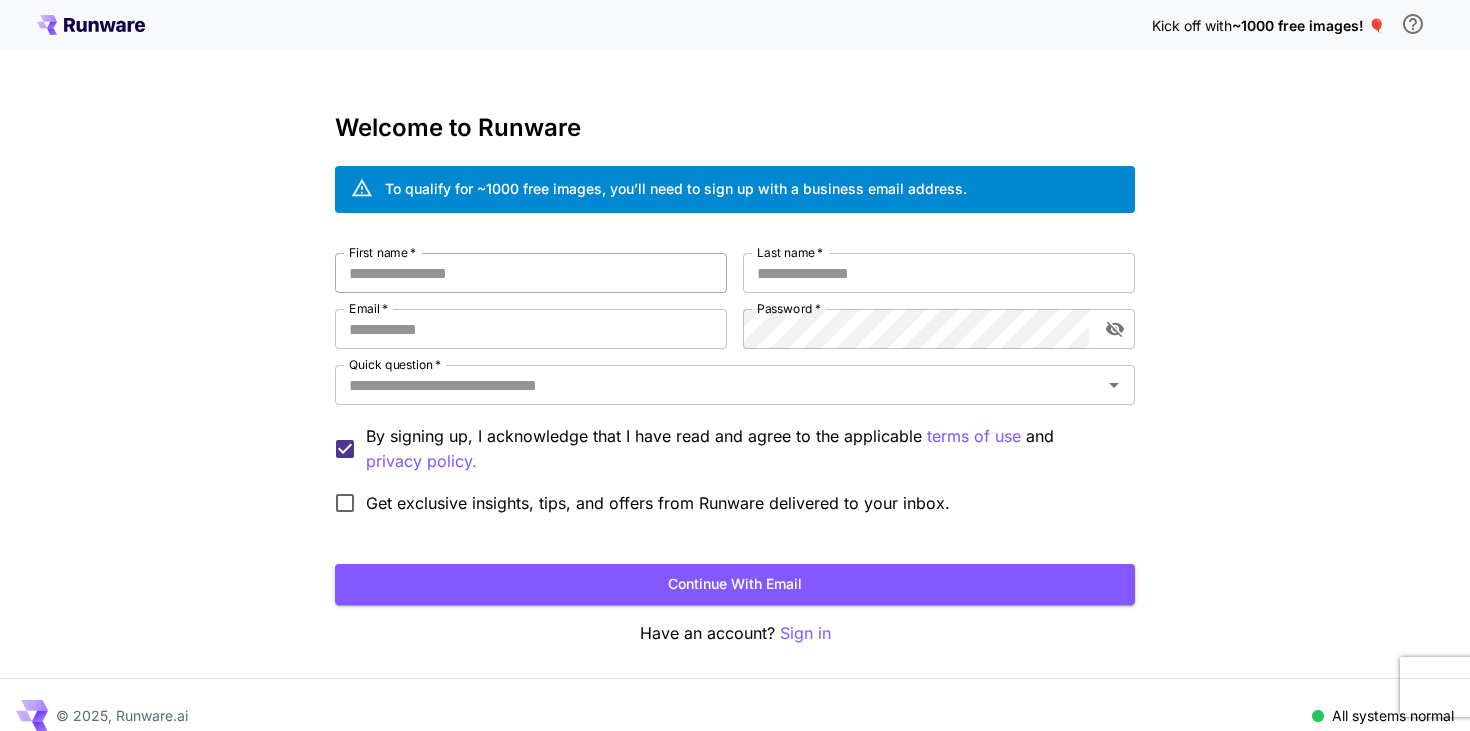 click on "First name   *" at bounding box center (531, 273) 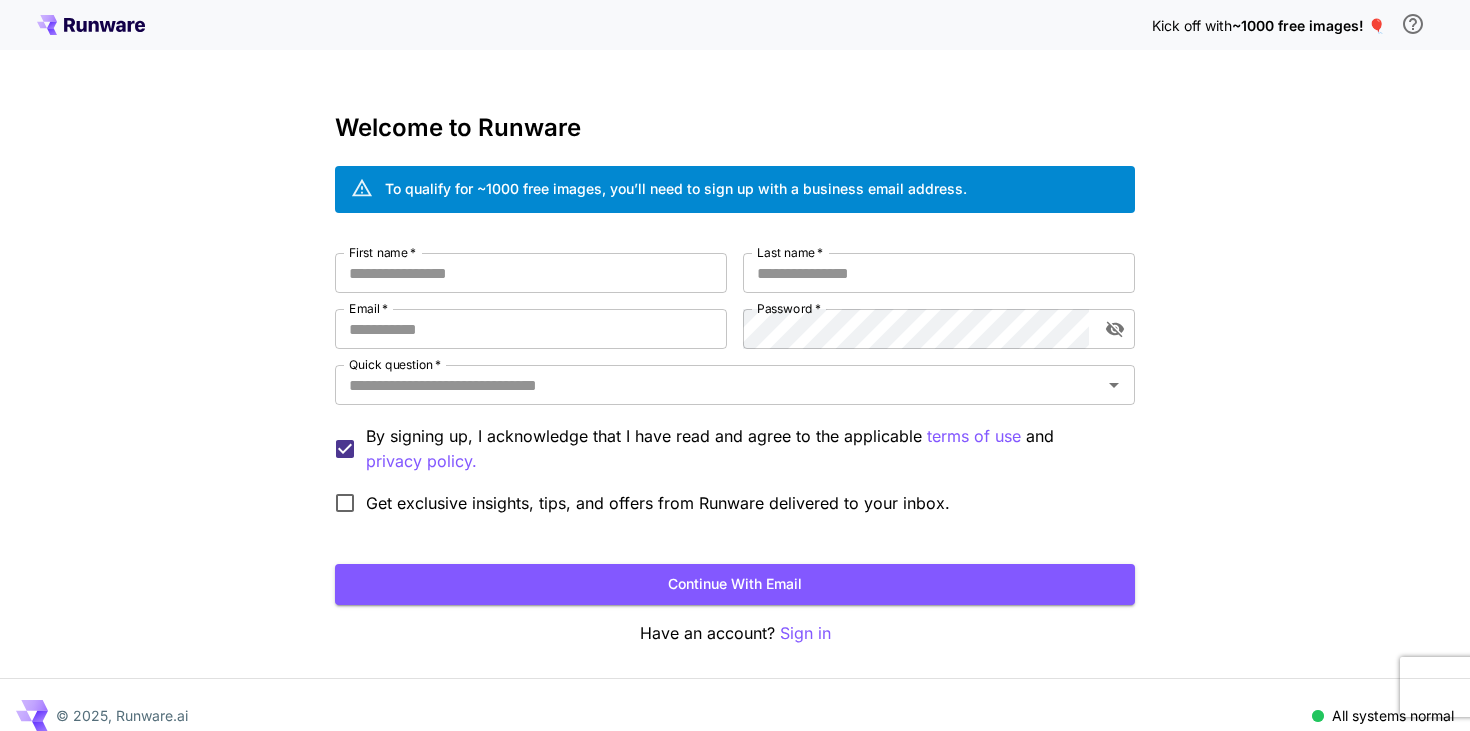 click on "To qualify for ~1000 free images, you’ll need to sign up with a business email address." at bounding box center (735, 189) 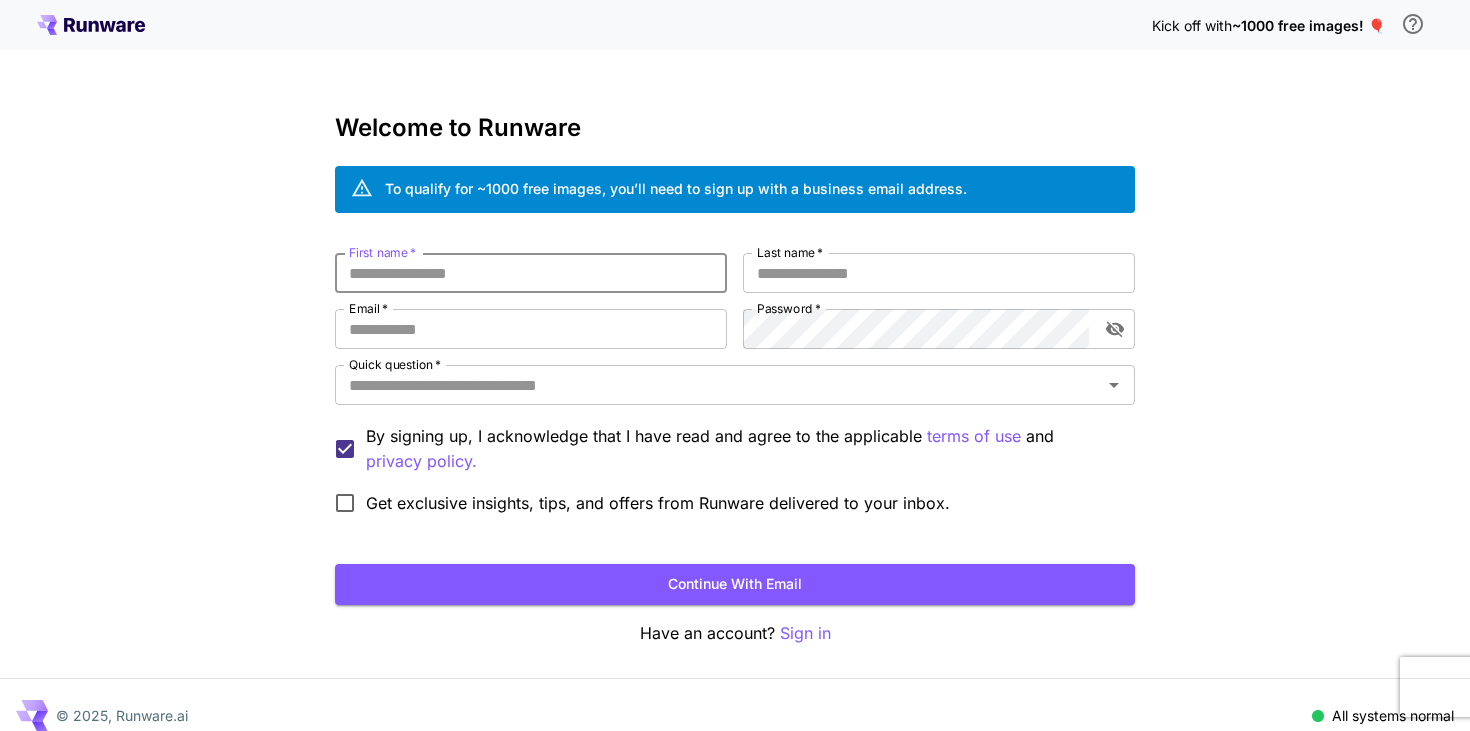 click on "First name   *" at bounding box center [531, 273] 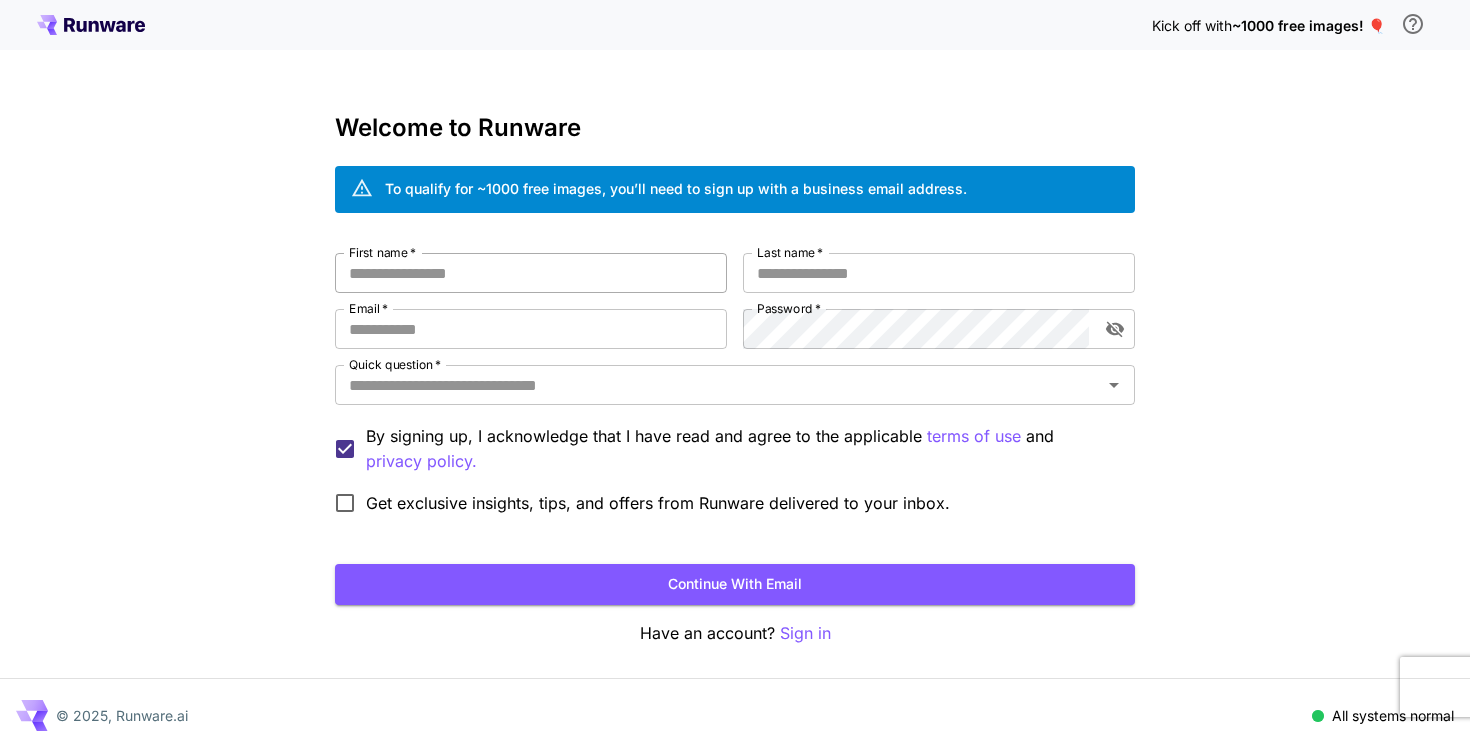 click on "First name   *" at bounding box center [531, 273] 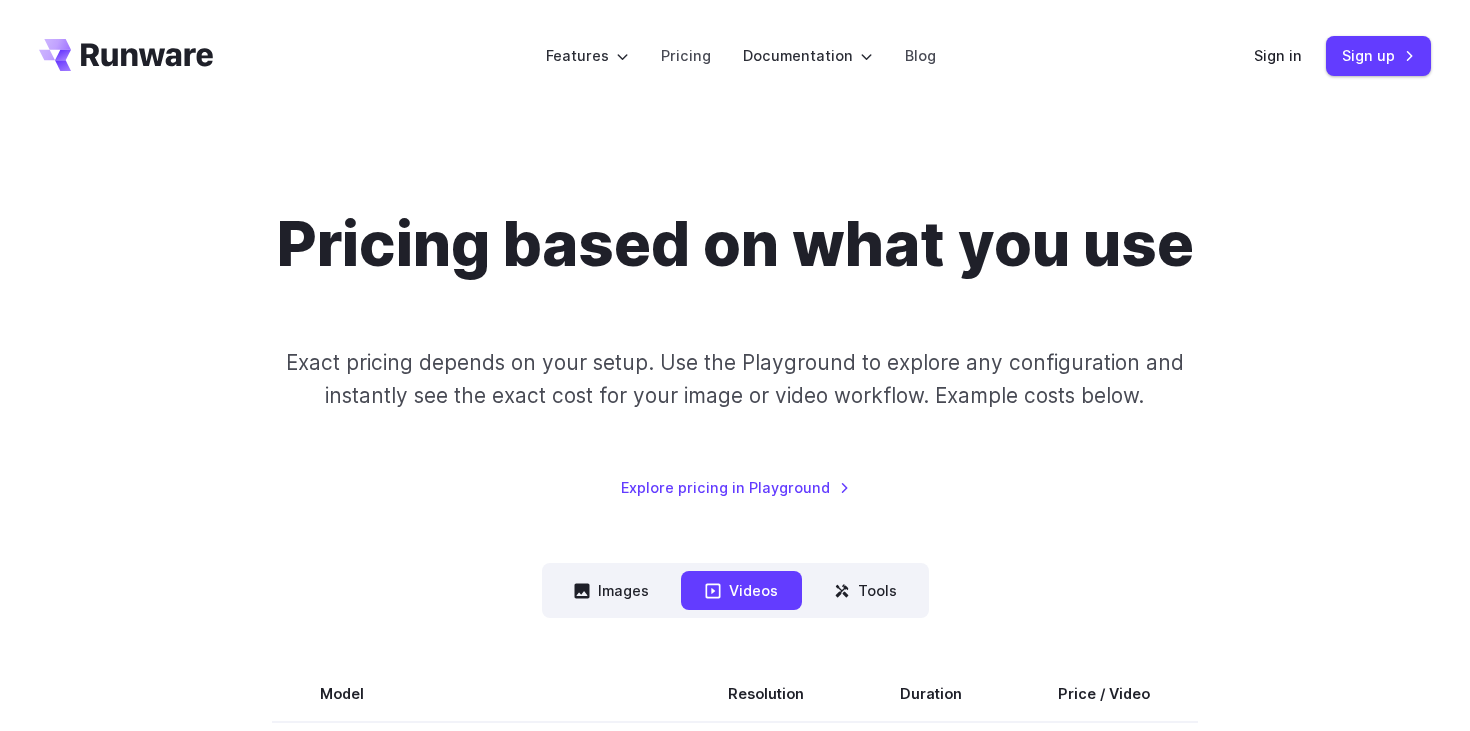 scroll, scrollTop: 0, scrollLeft: 0, axis: both 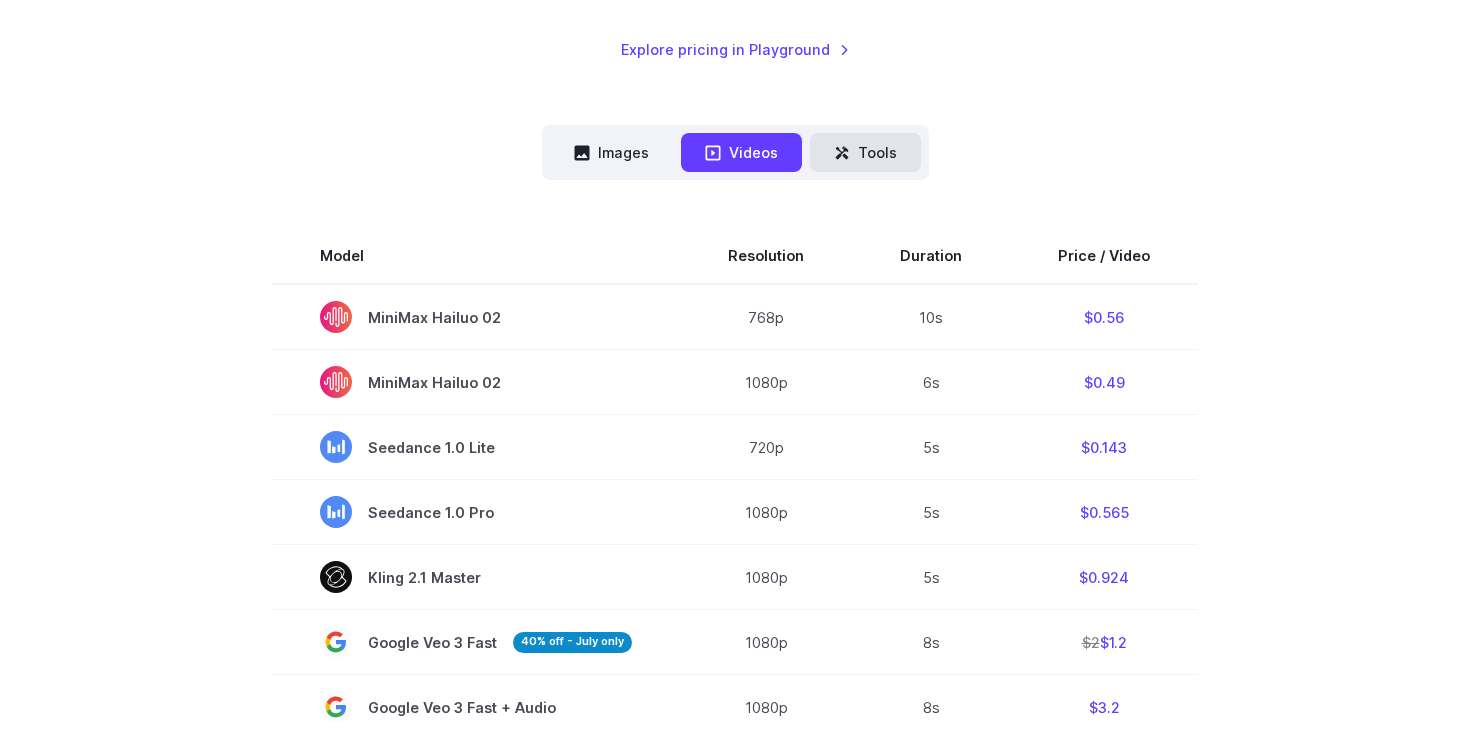 click on "Tools" at bounding box center (865, 152) 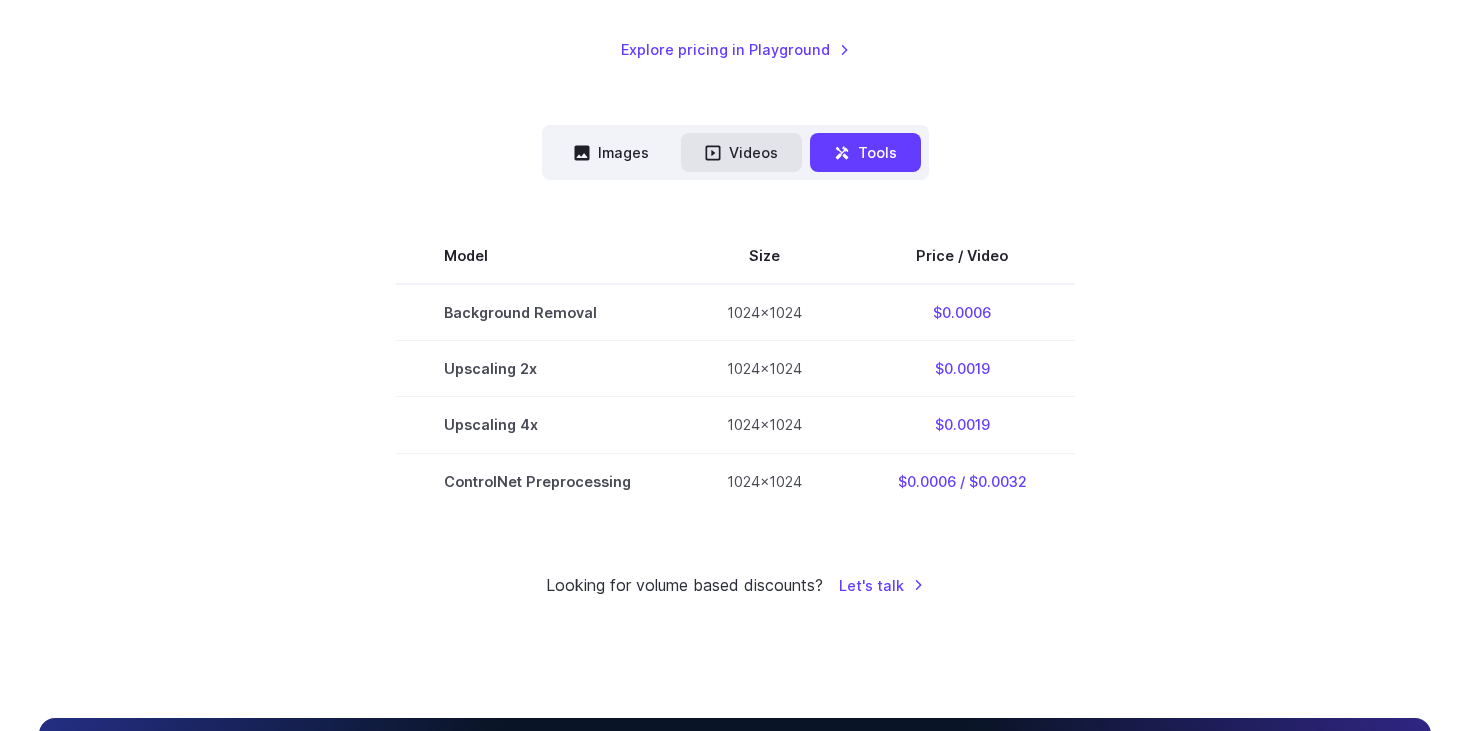 click on "Videos" at bounding box center (741, 152) 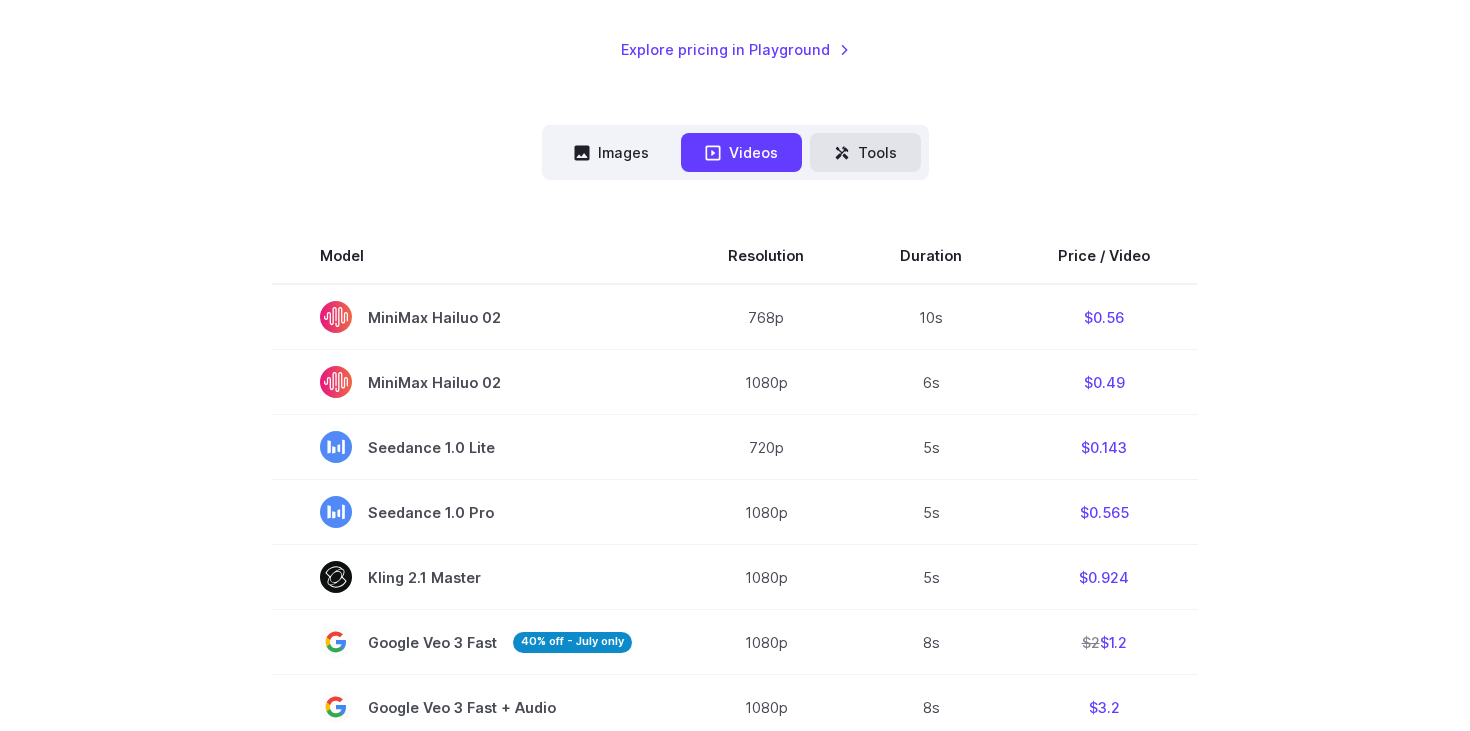 click 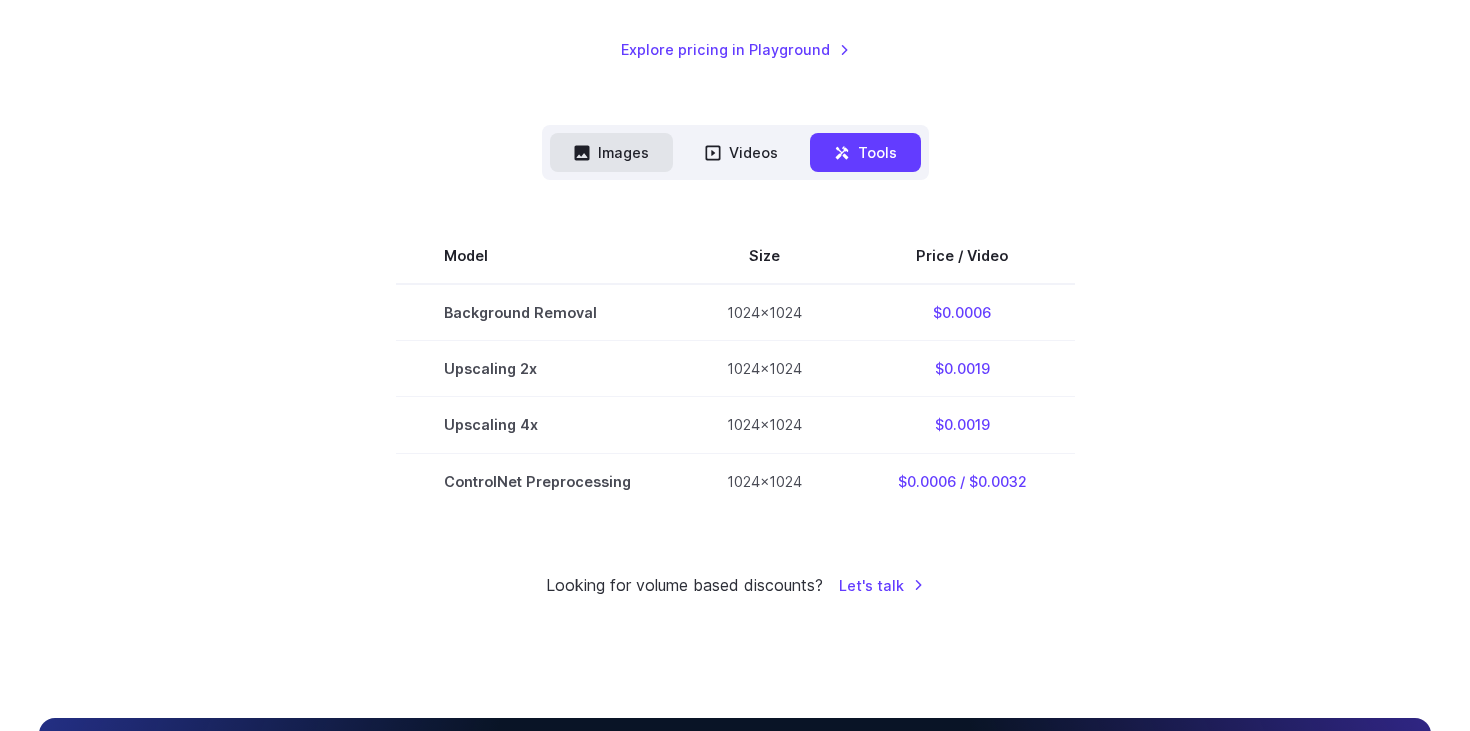 click on "Images" at bounding box center [611, 152] 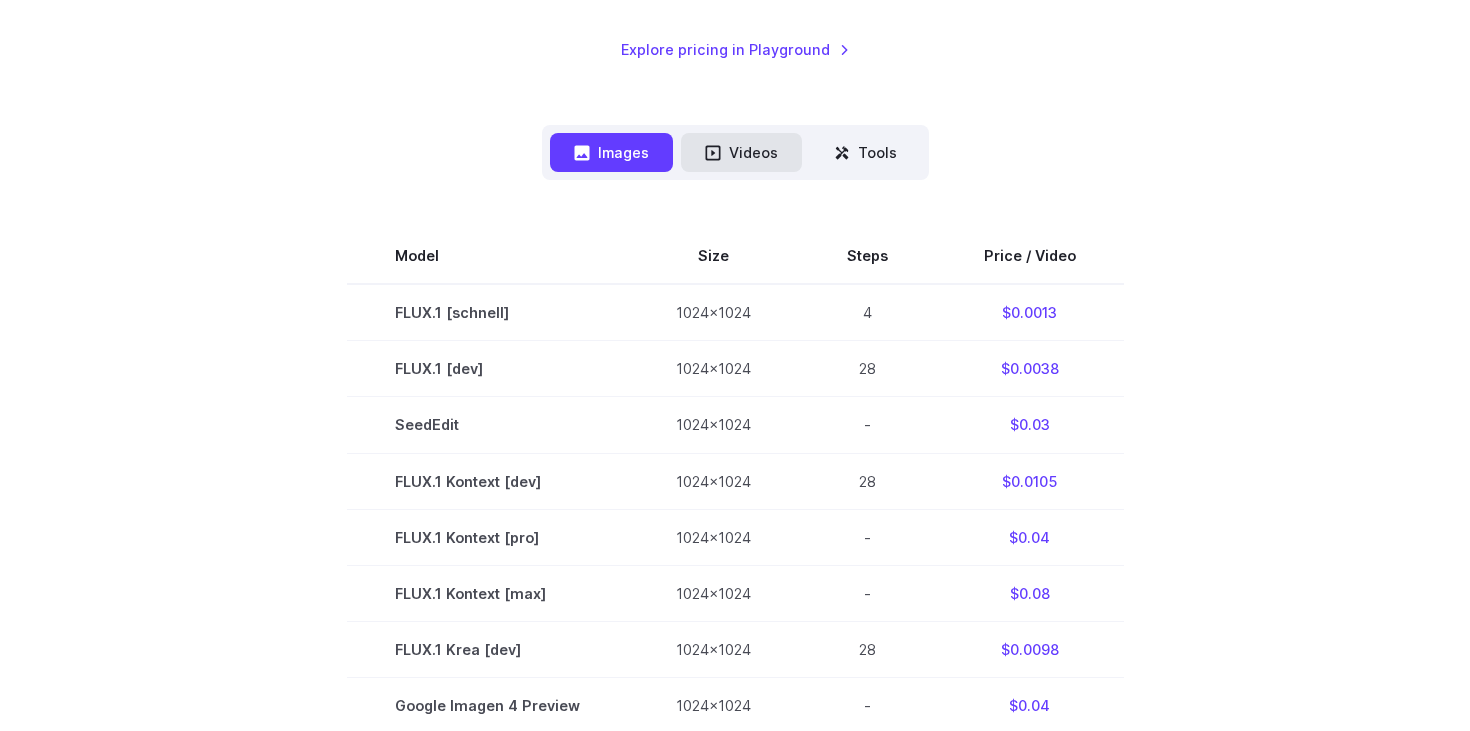 click on "Videos" at bounding box center [741, 152] 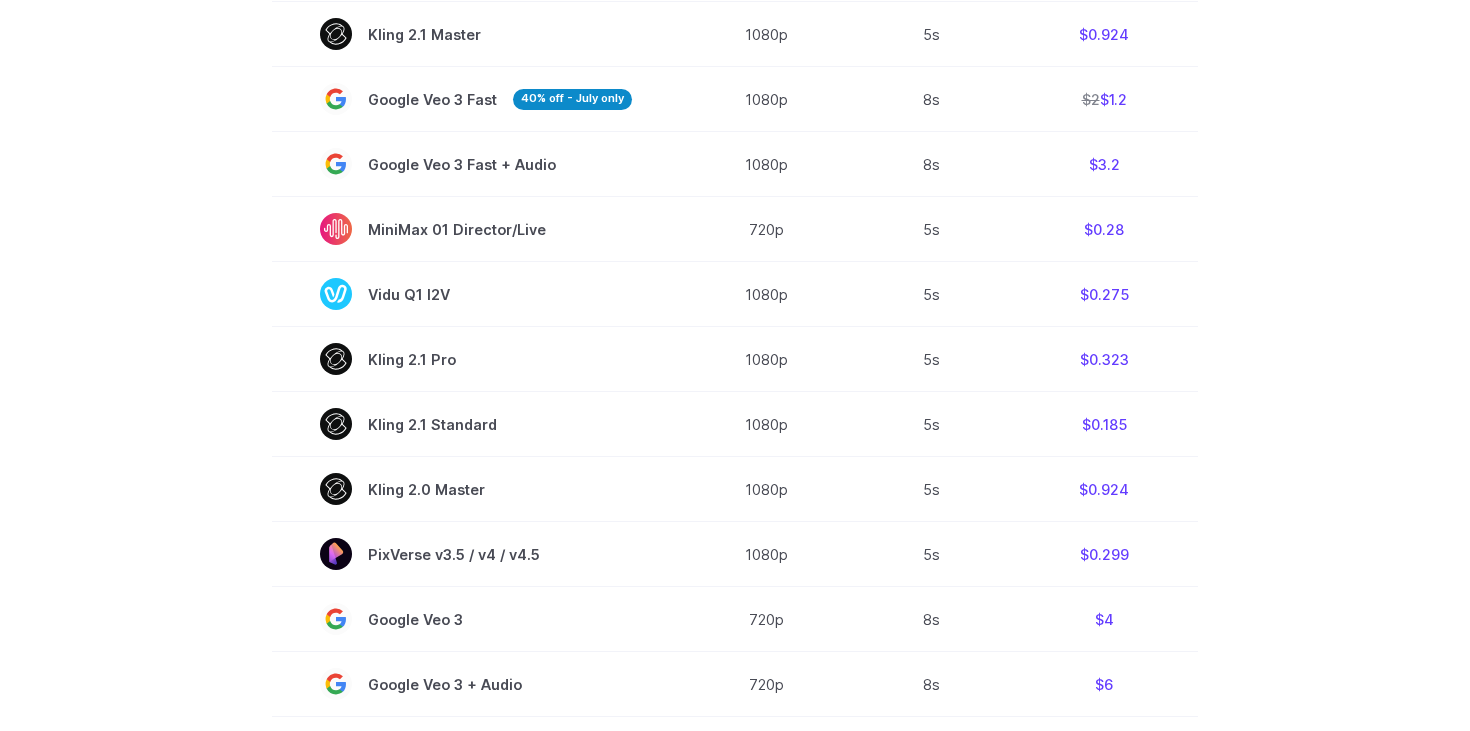 scroll, scrollTop: 985, scrollLeft: 0, axis: vertical 